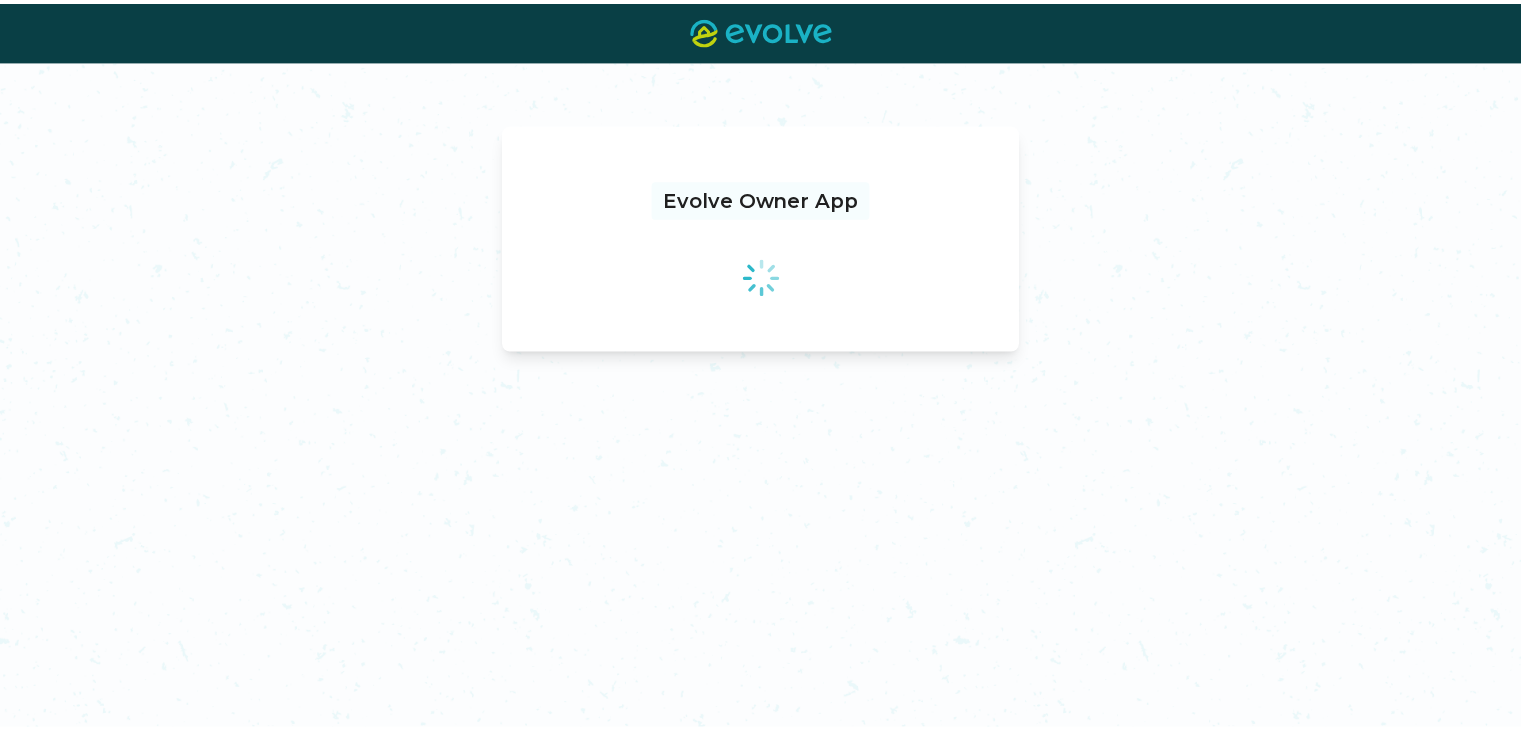 scroll, scrollTop: 0, scrollLeft: 0, axis: both 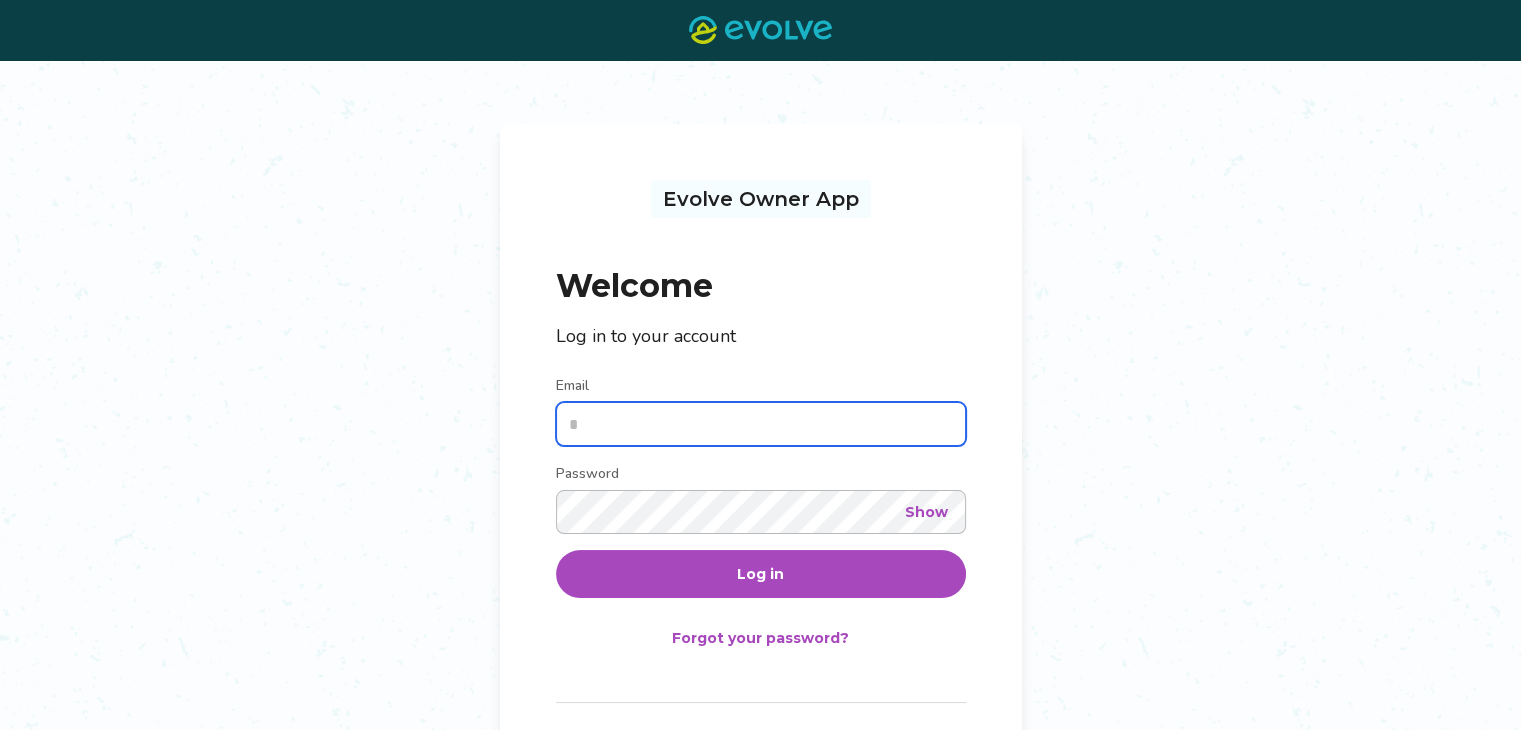 type on "**********" 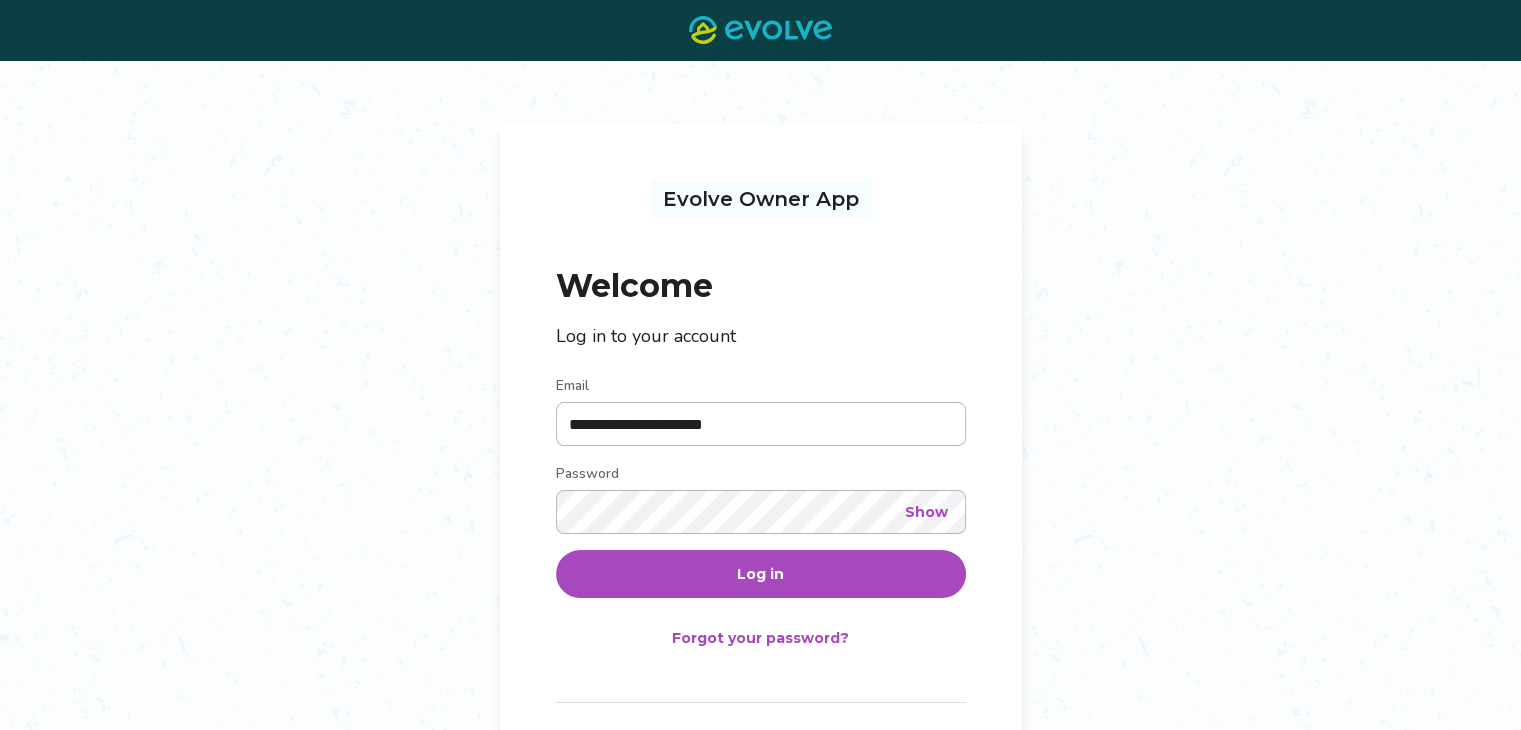 click on "Log in" at bounding box center [760, 574] 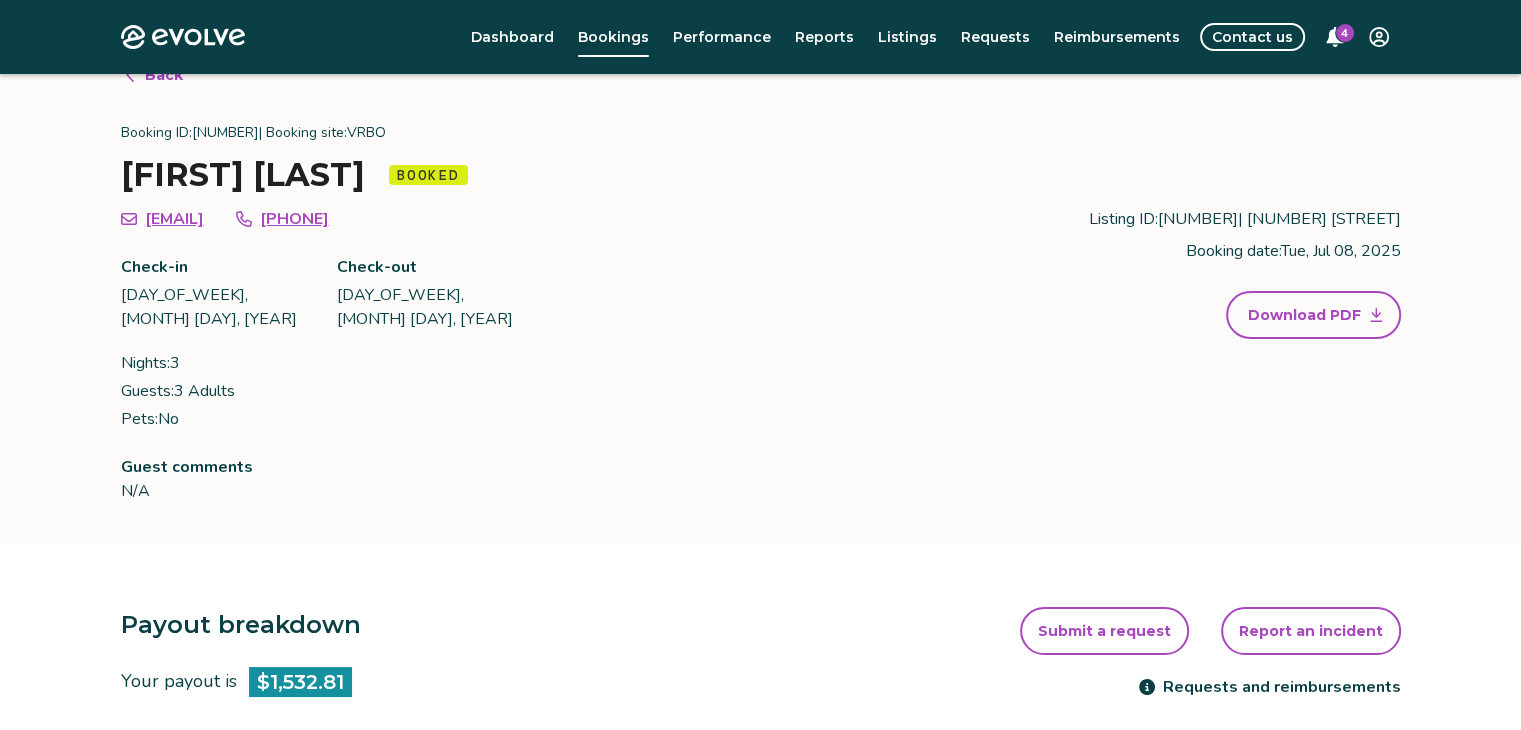 scroll, scrollTop: 0, scrollLeft: 0, axis: both 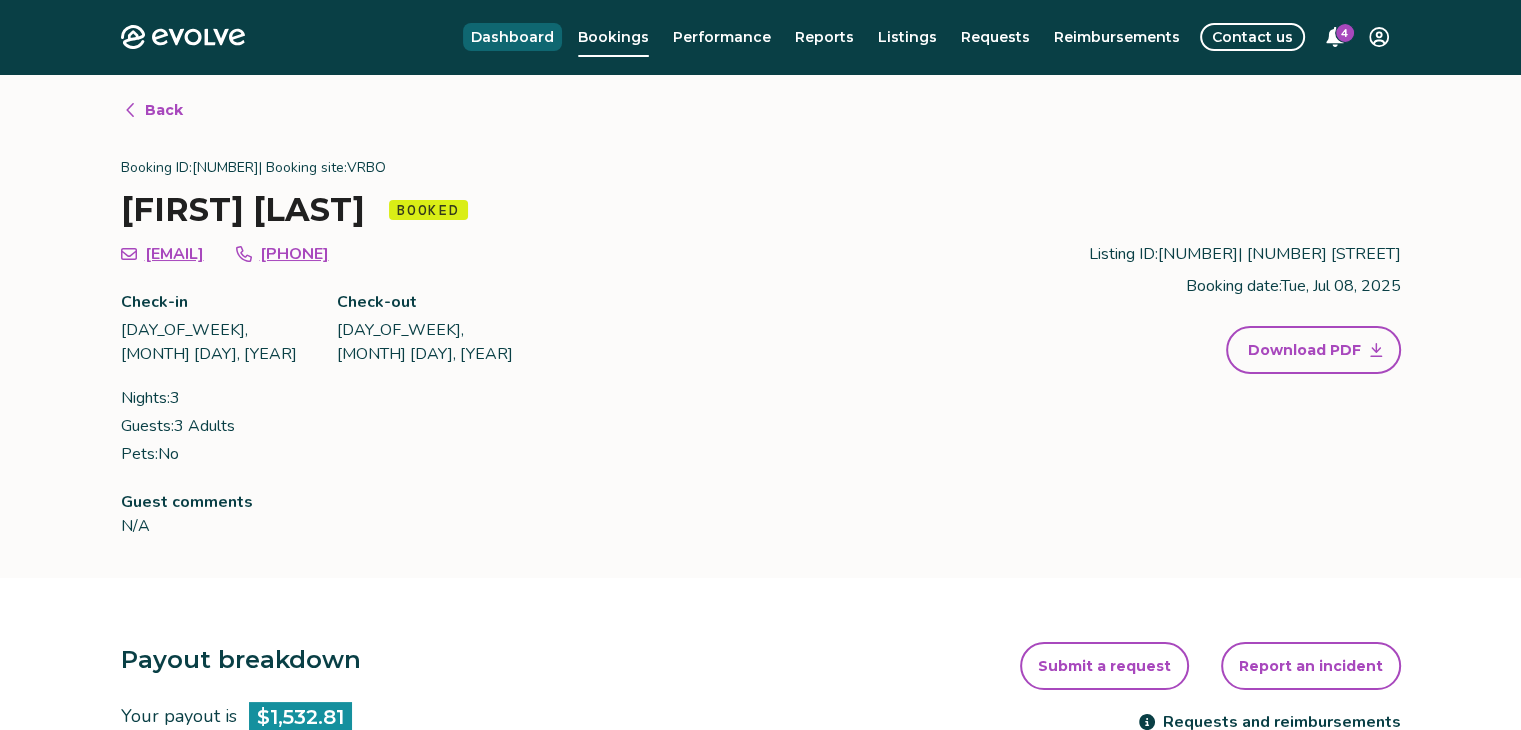 click on "Dashboard" at bounding box center (512, 37) 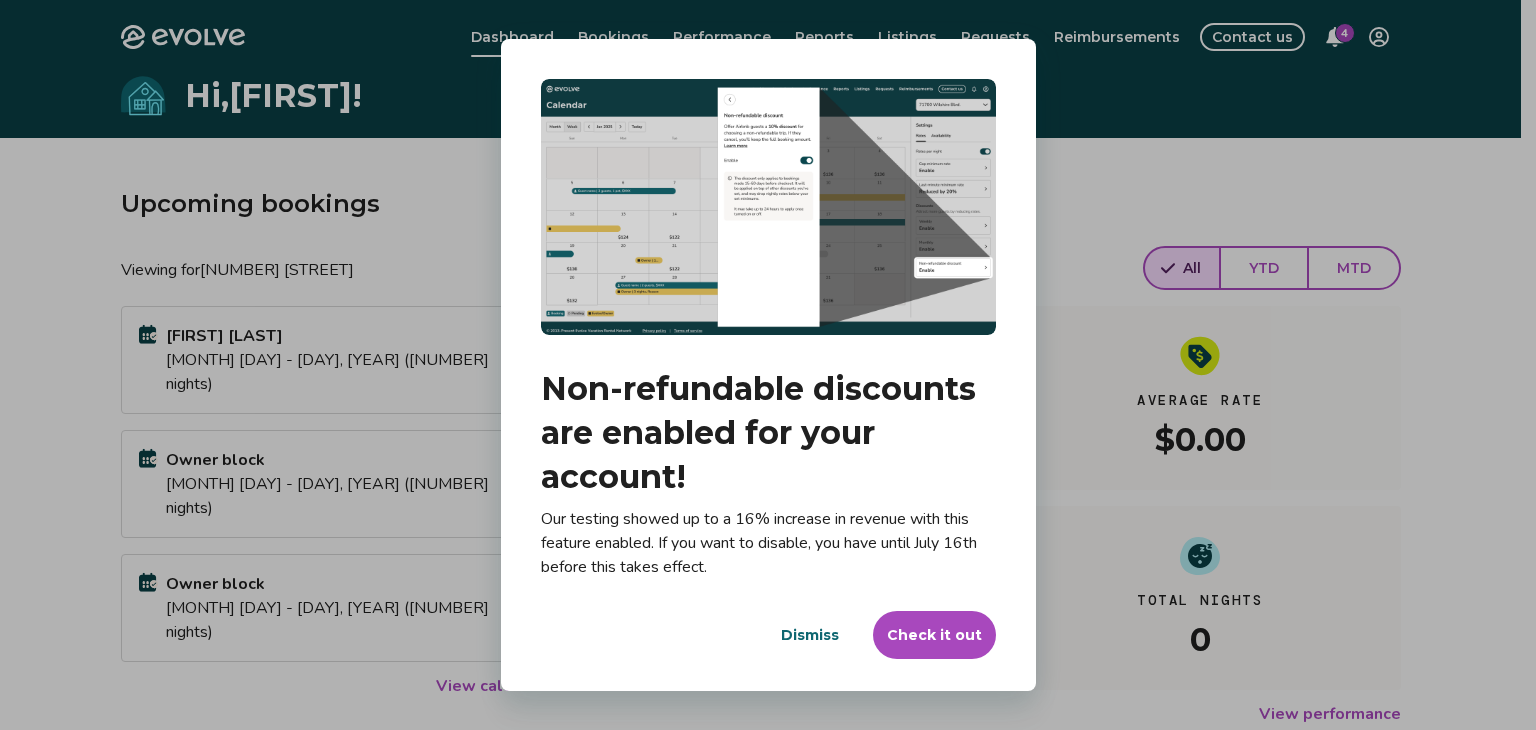 click on "Check it out" at bounding box center [934, 635] 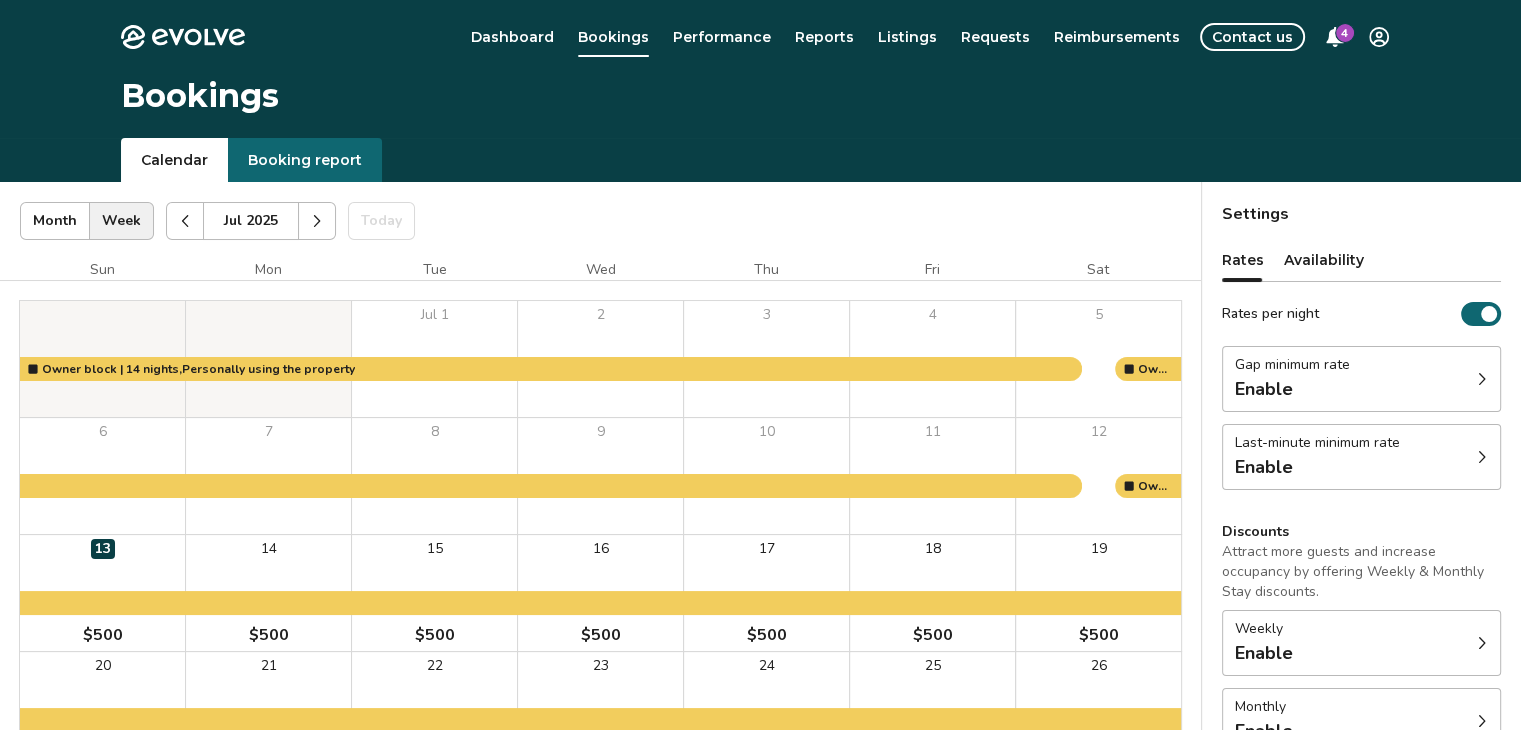 click at bounding box center [1482, 379] 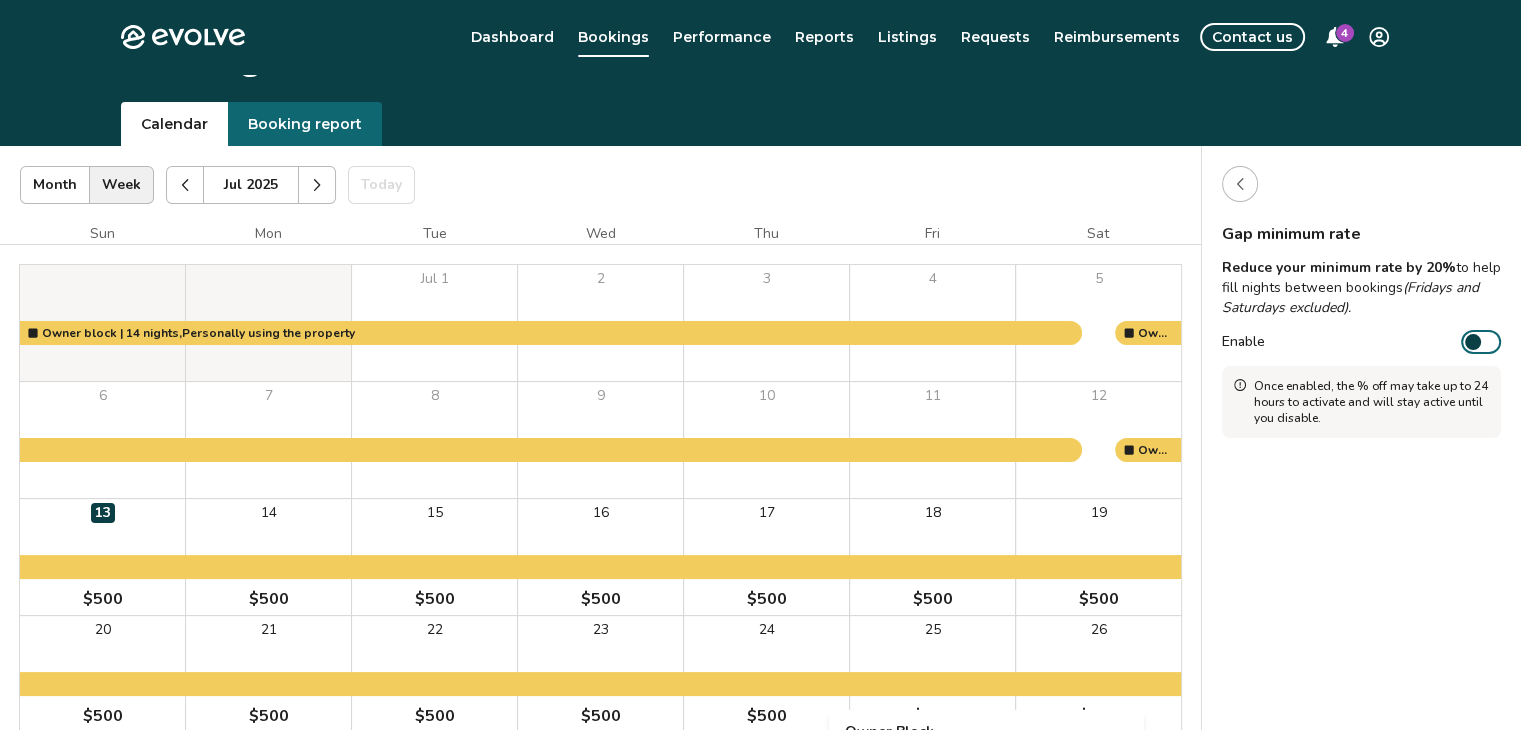 scroll, scrollTop: 0, scrollLeft: 0, axis: both 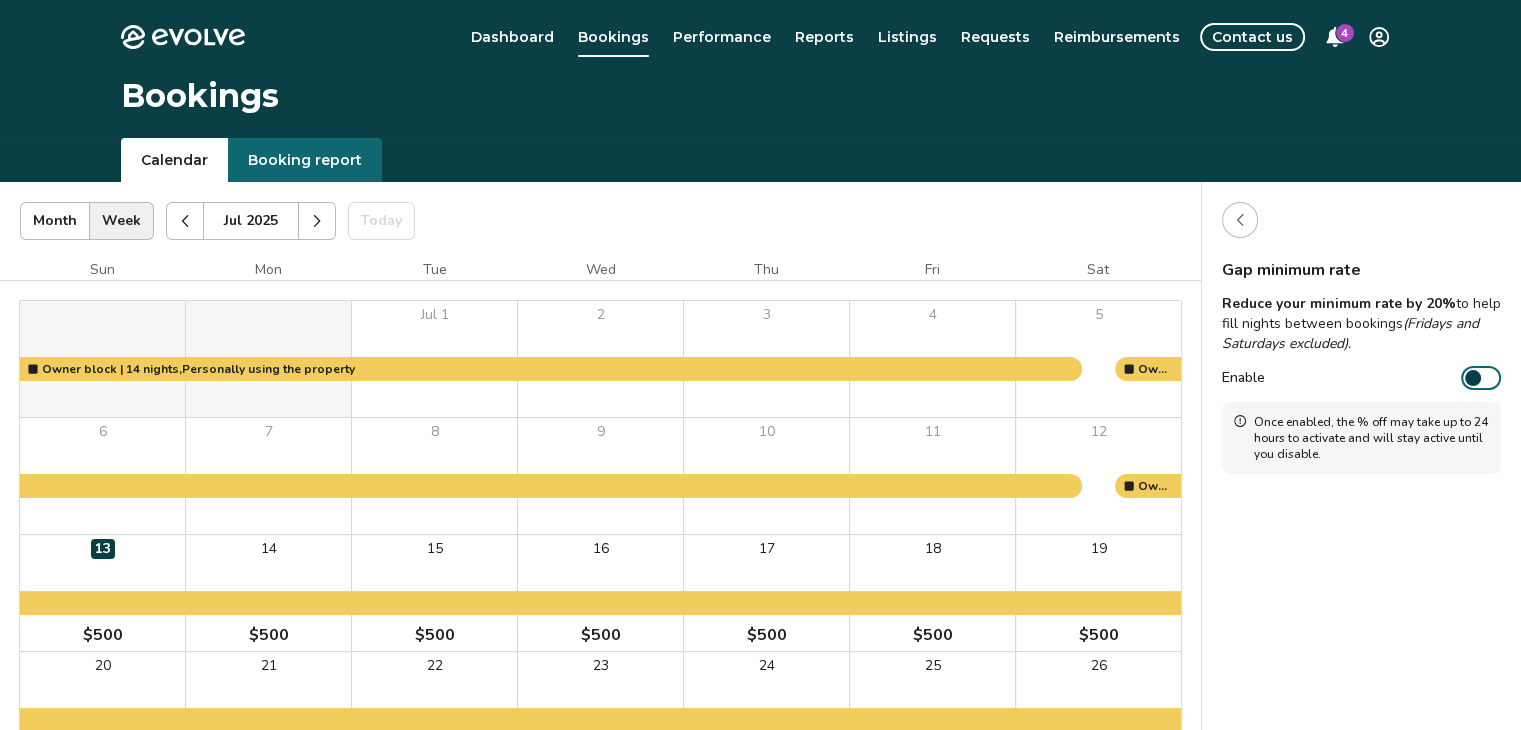 click at bounding box center (1473, 378) 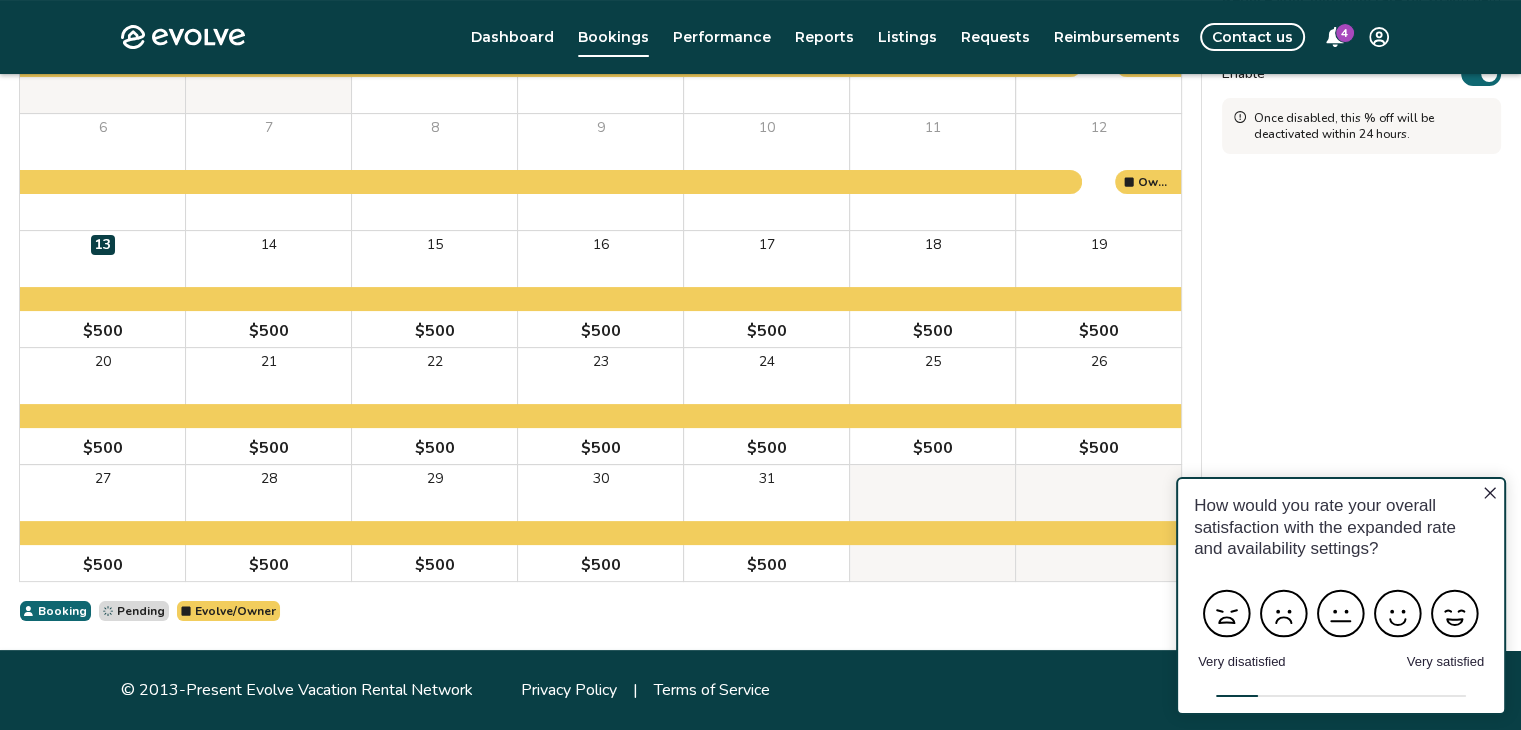 scroll, scrollTop: 0, scrollLeft: 0, axis: both 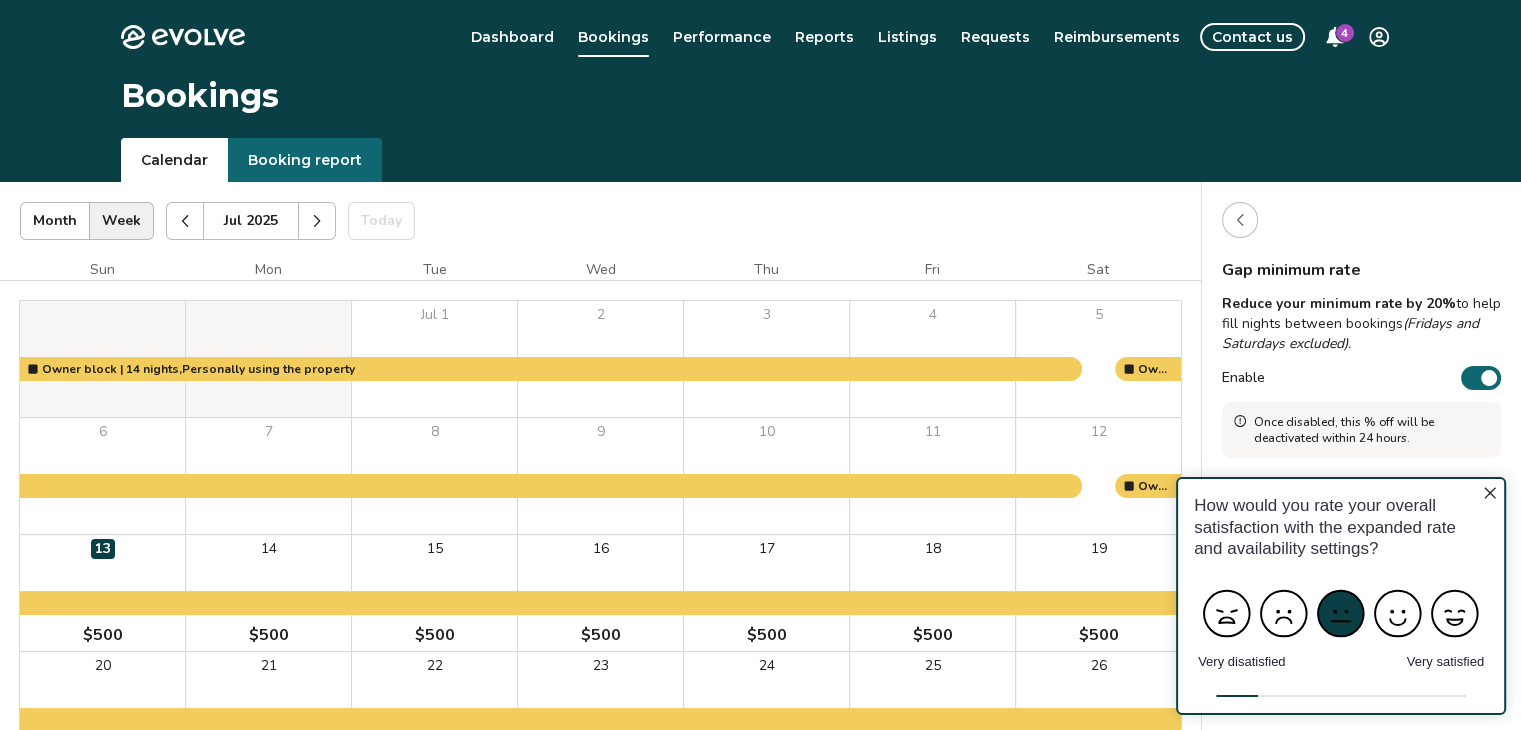 click 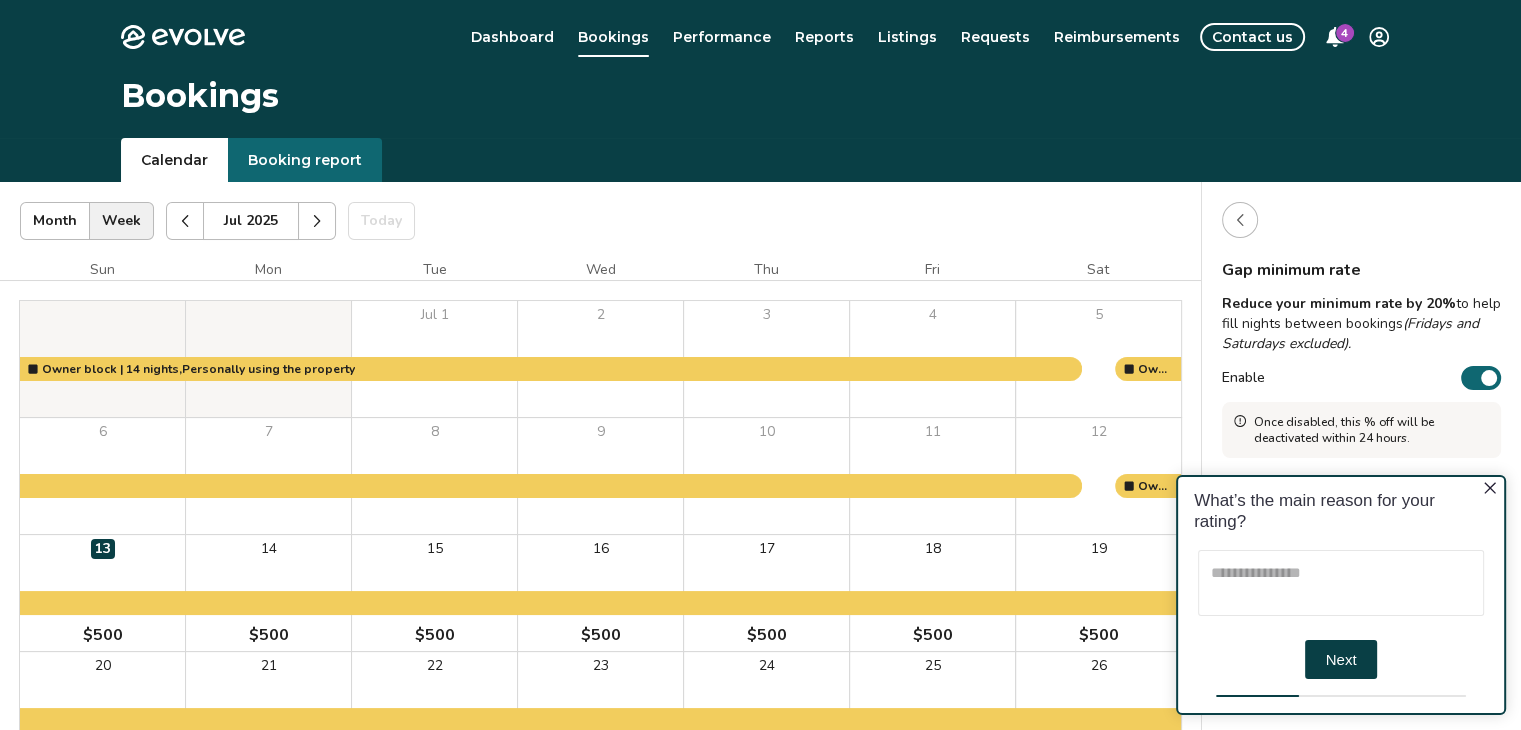 click at bounding box center [1341, 582] 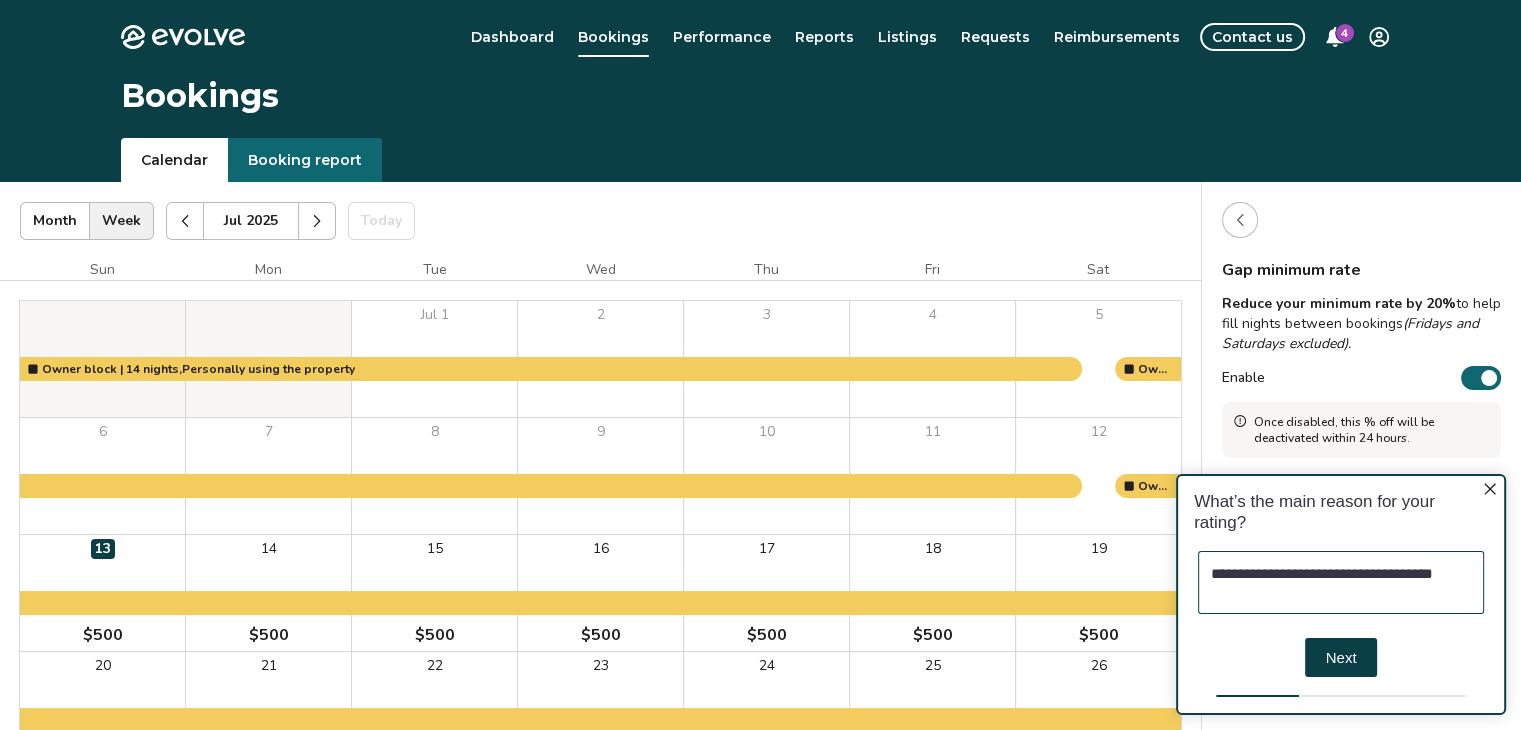 type on "**********" 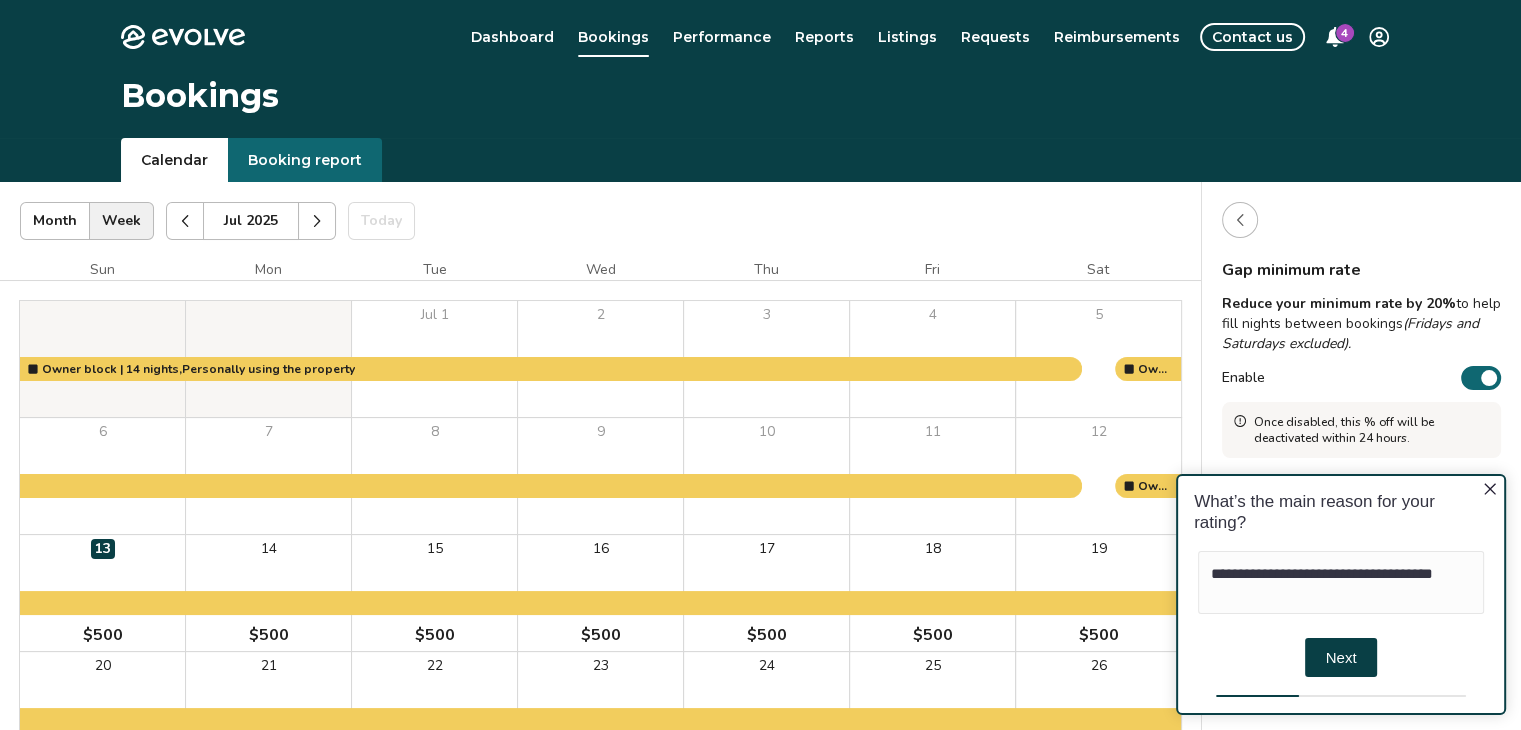 click on "Next" at bounding box center (1341, 656) 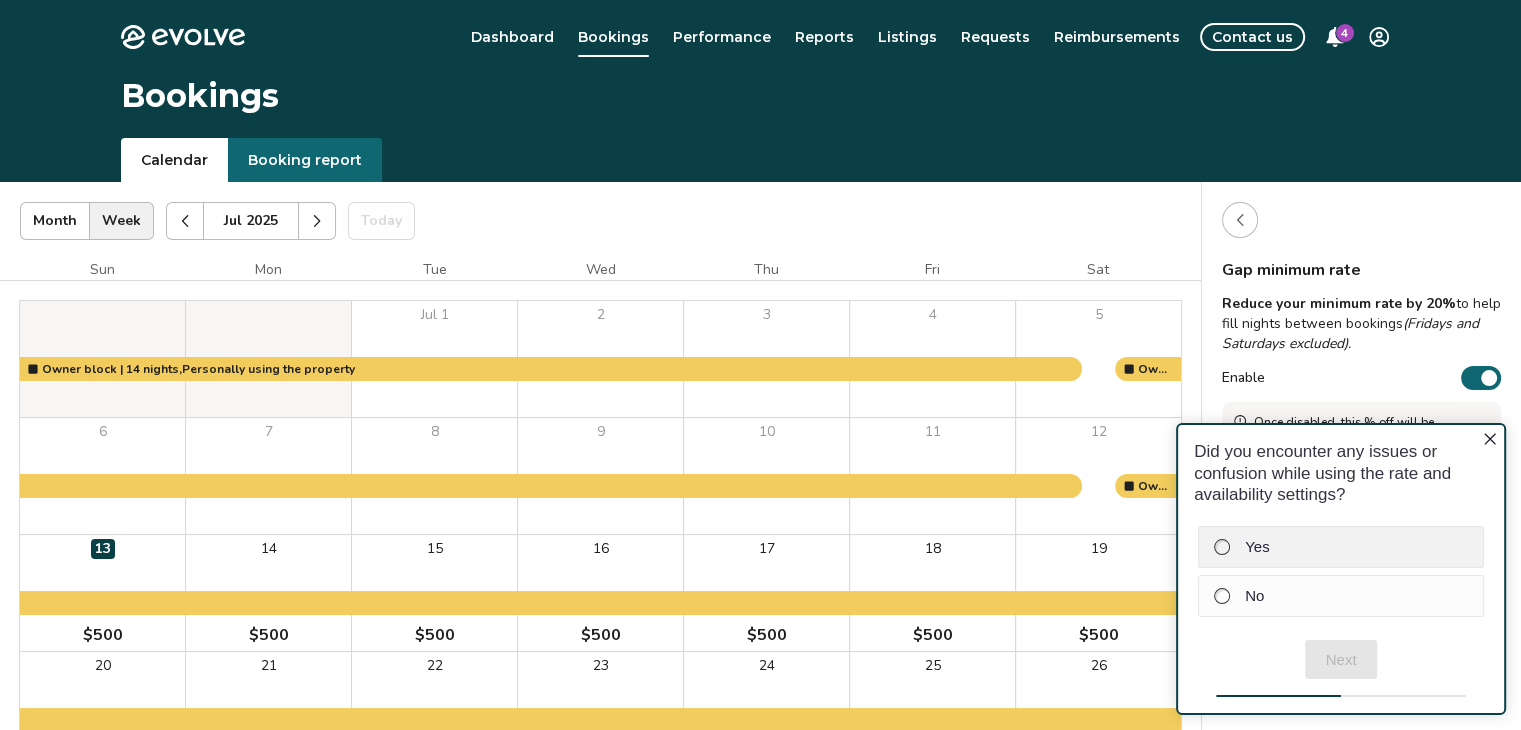 click at bounding box center (1222, 546) 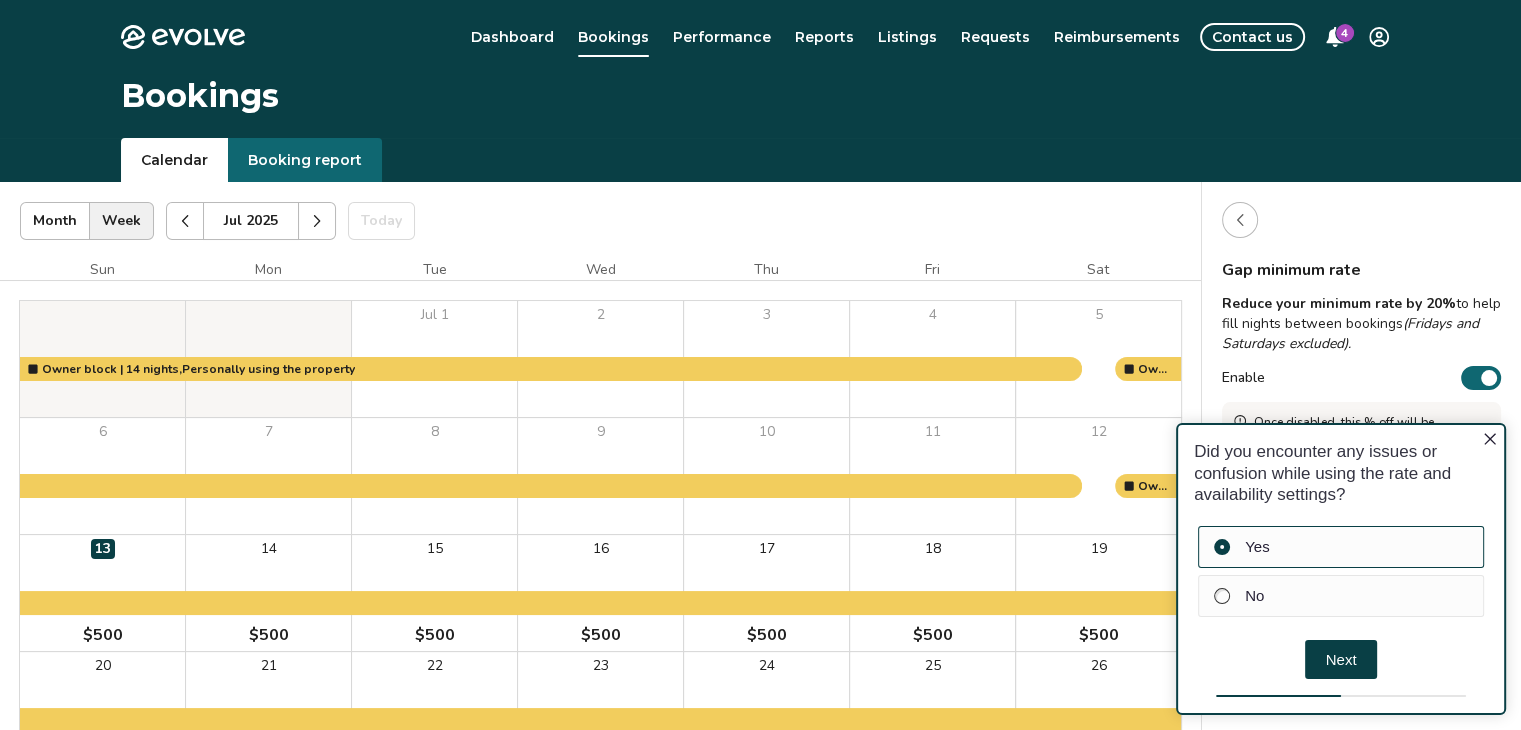 click on "Next" at bounding box center [1341, 658] 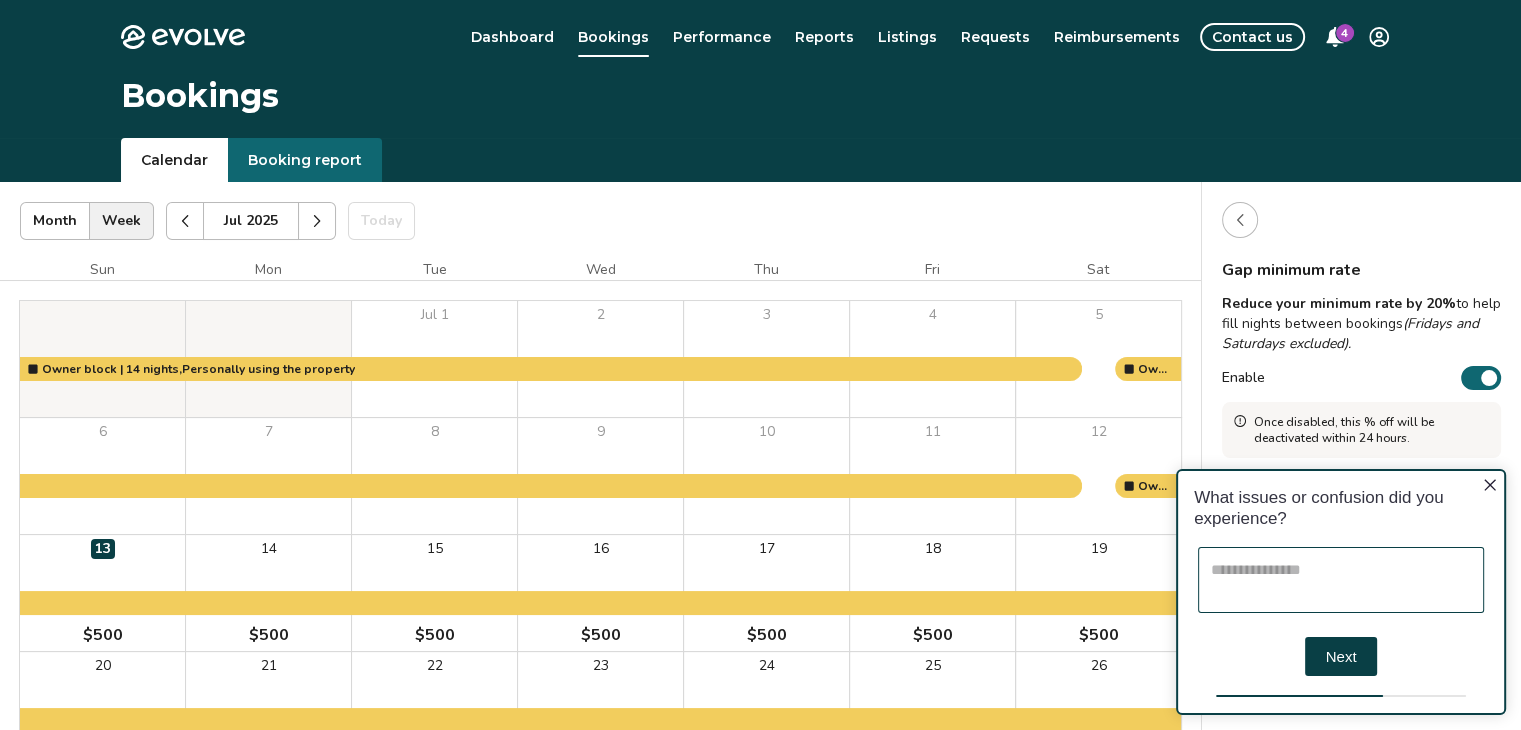 click at bounding box center [1341, 579] 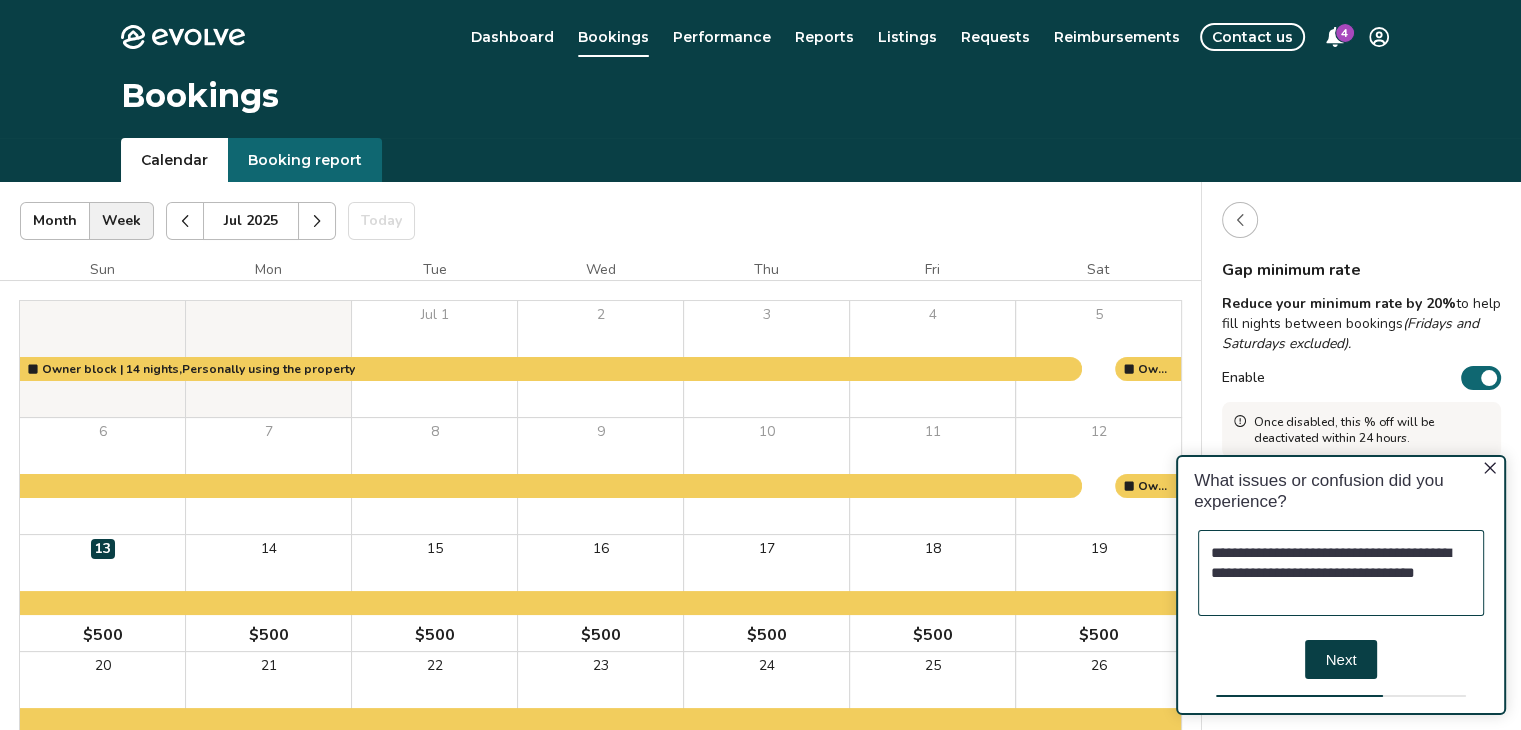 type on "**********" 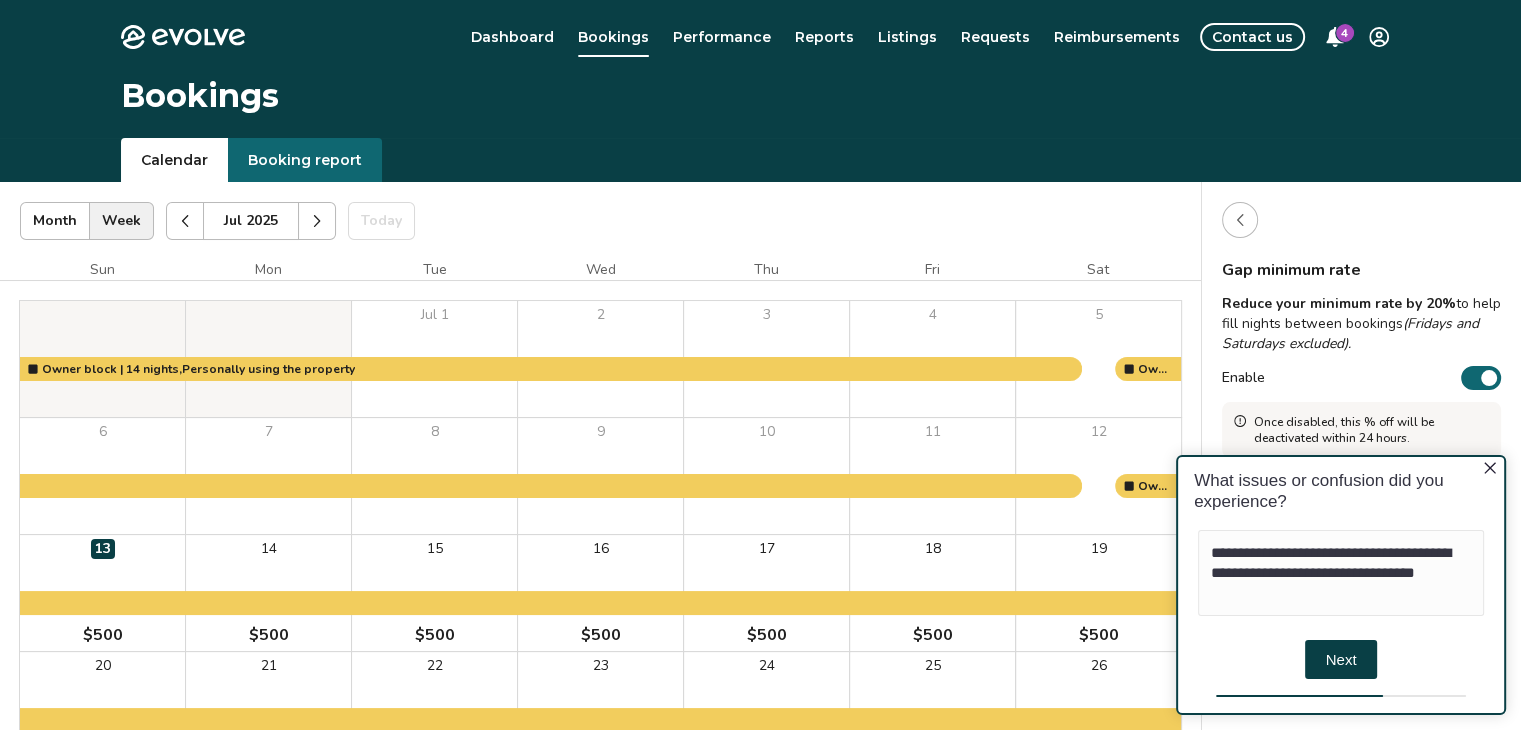 click on "Next" at bounding box center (1341, 658) 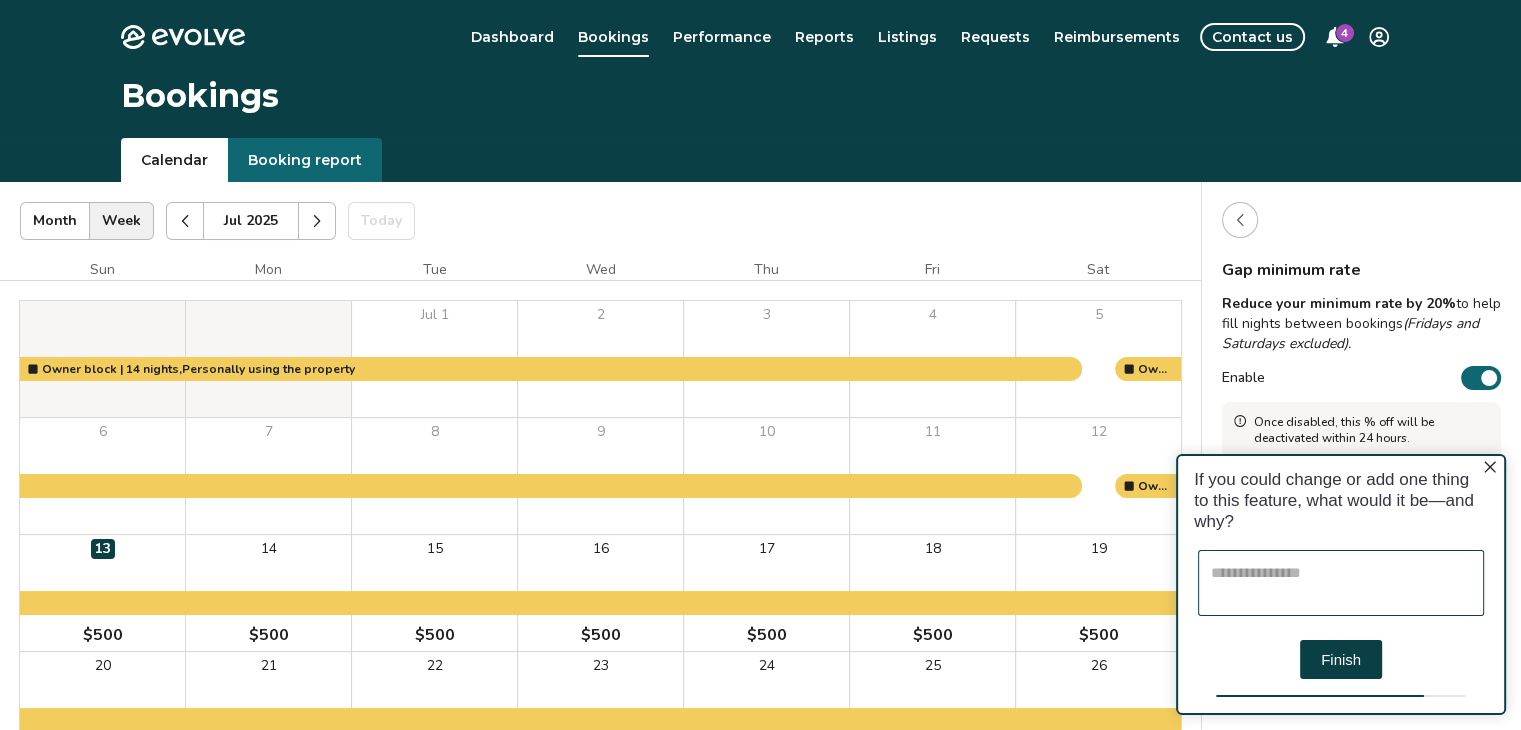 click at bounding box center [1341, 582] 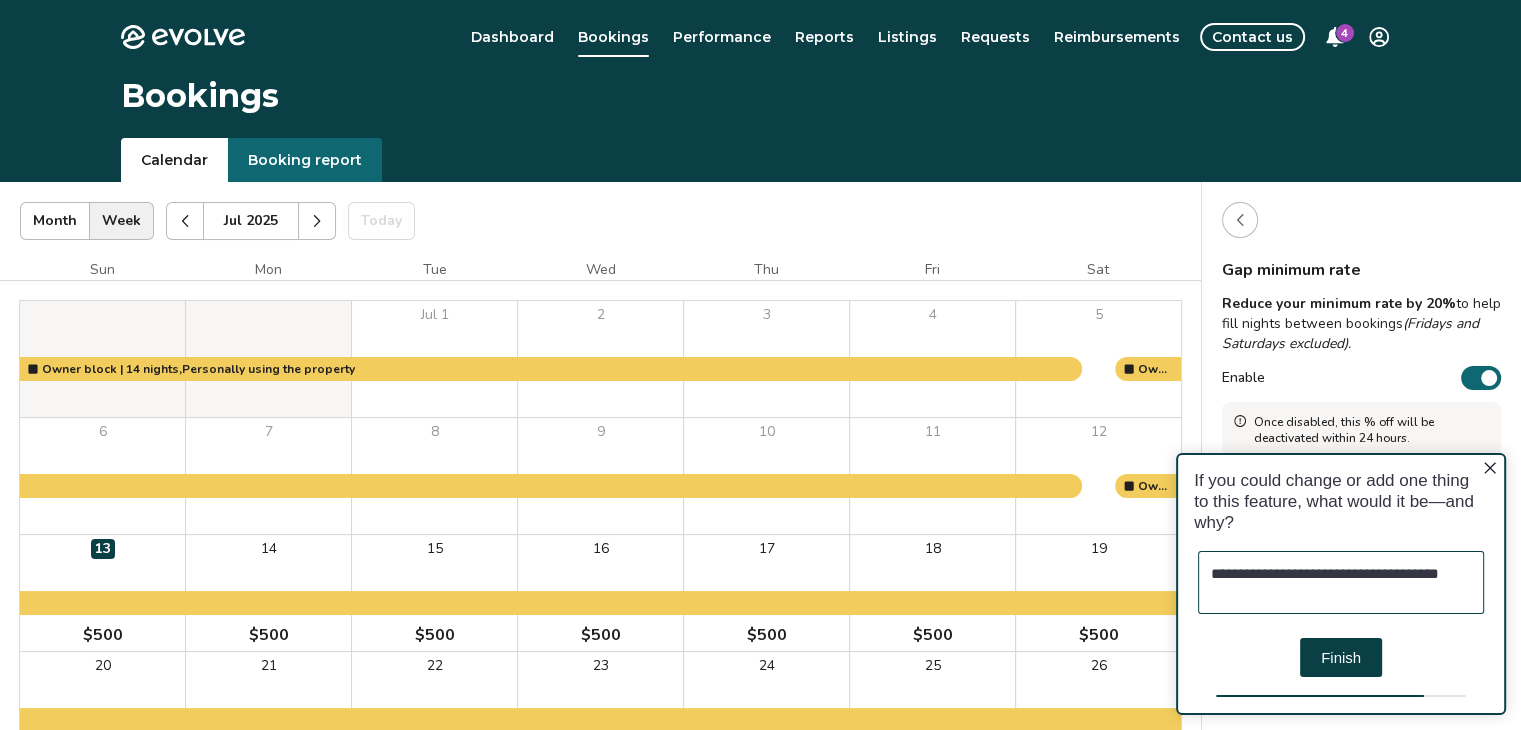 type on "**********" 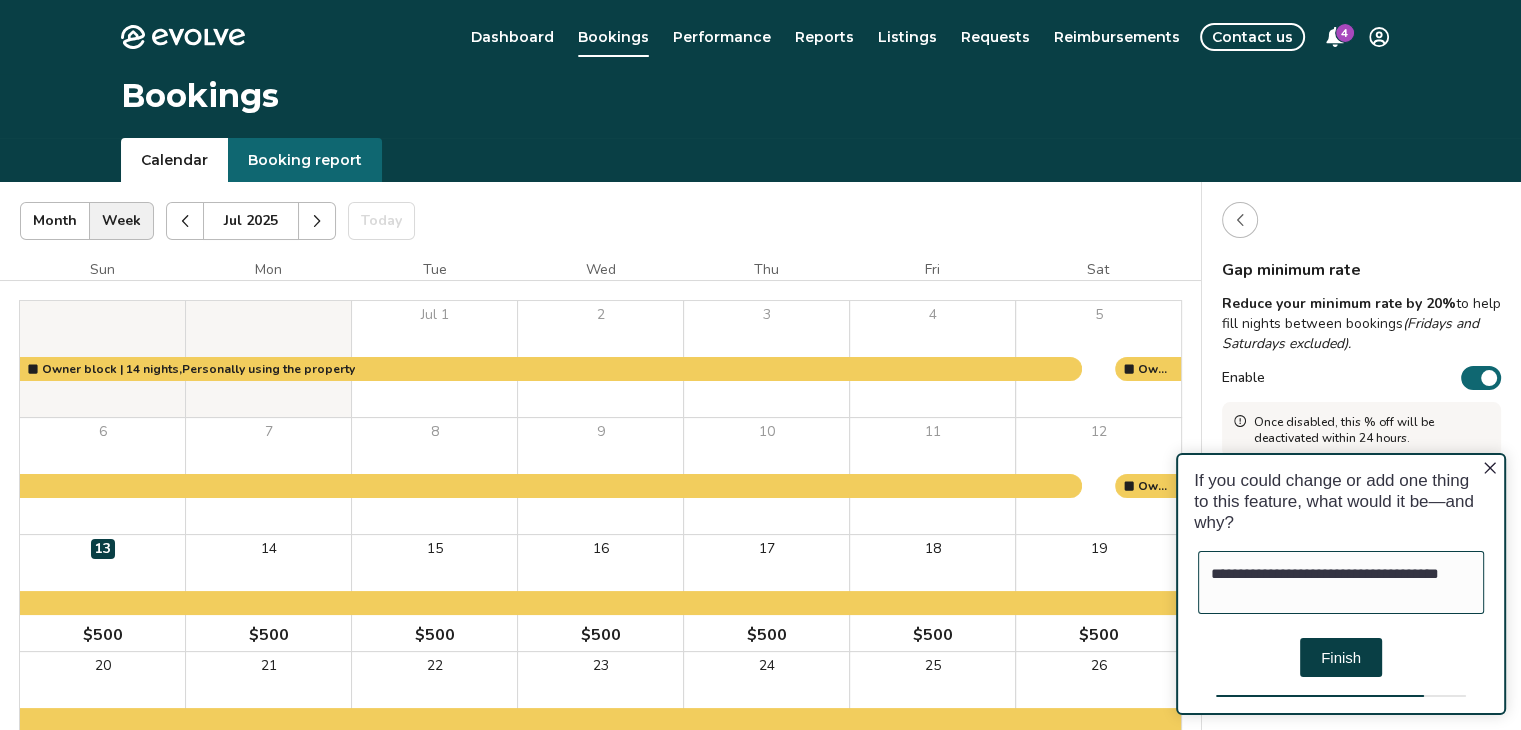 click on "Finish" at bounding box center [1341, 656] 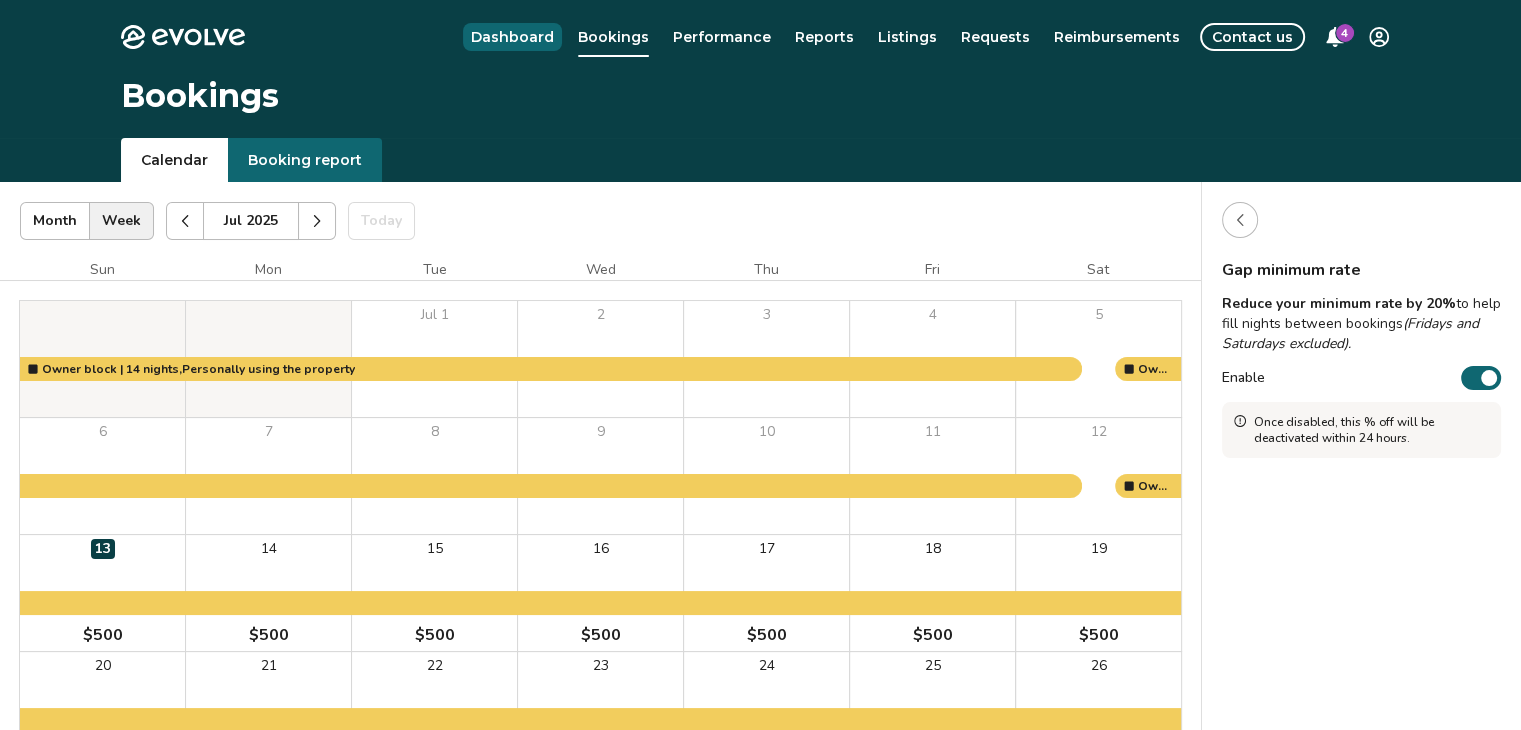 click on "Dashboard" at bounding box center (512, 37) 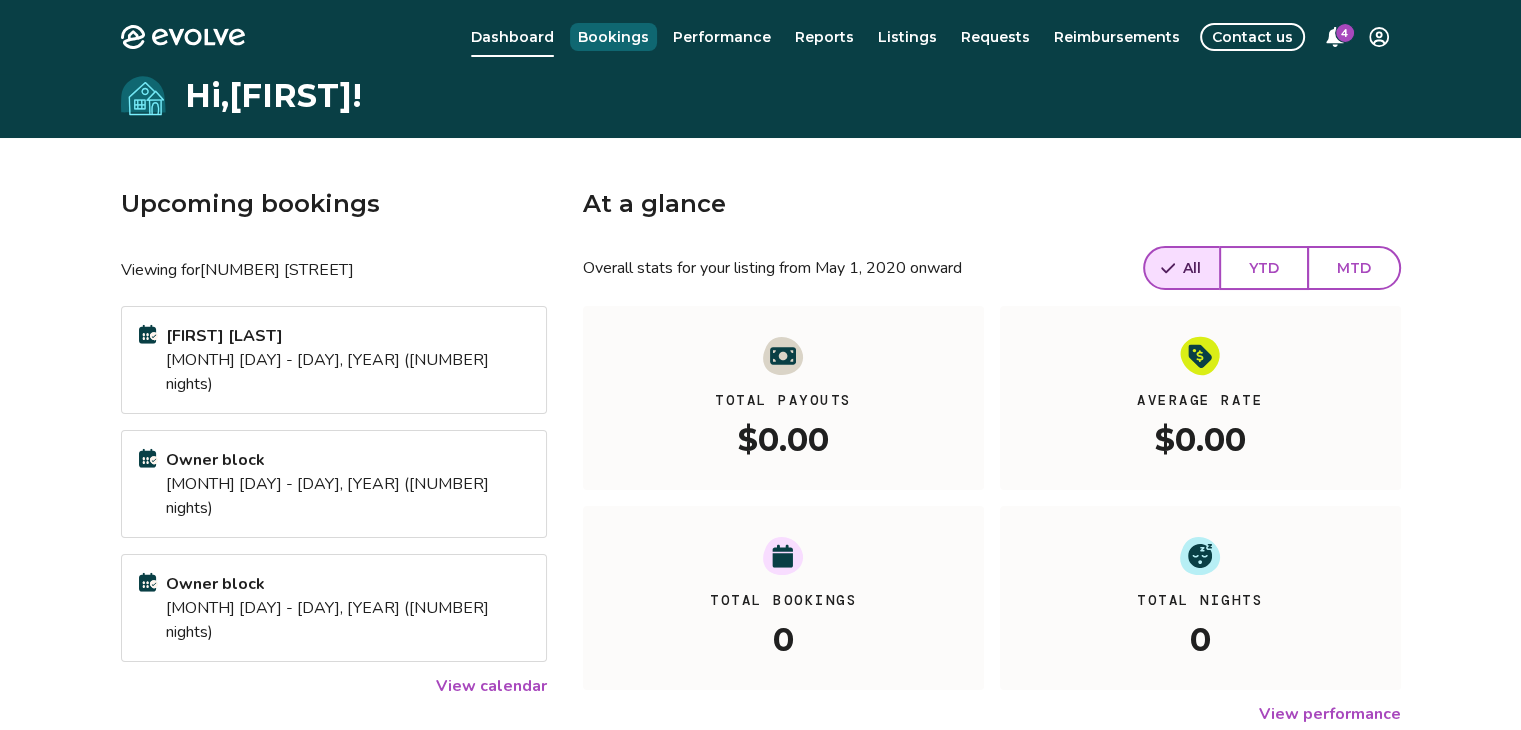 click on "Bookings" at bounding box center (613, 37) 